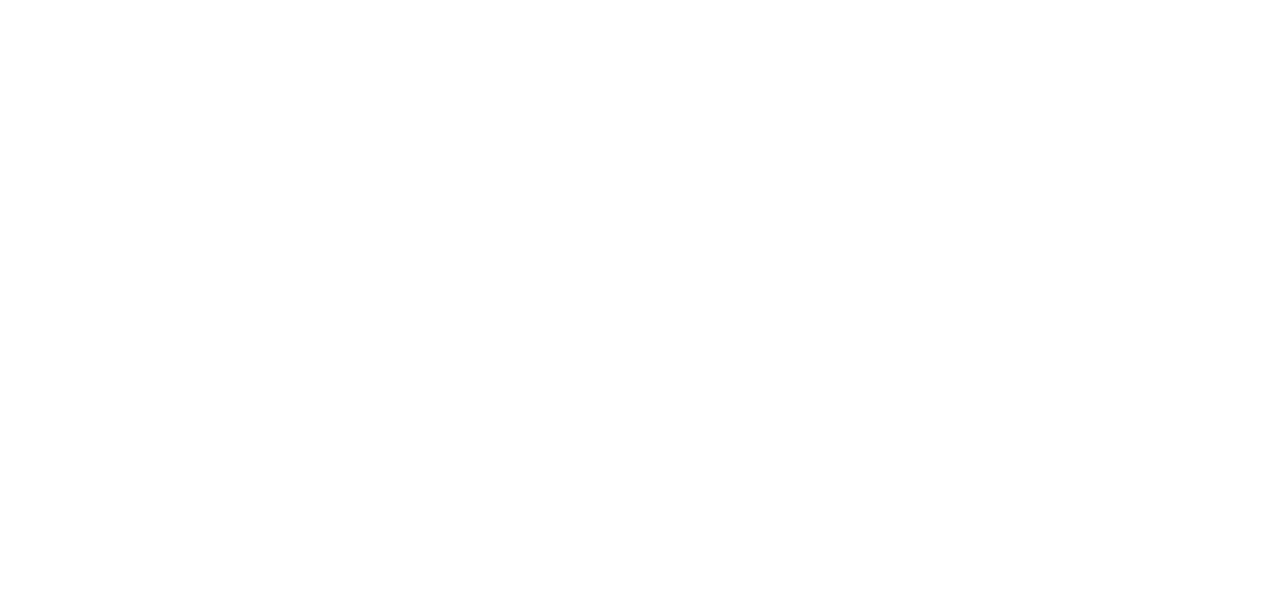 scroll, scrollTop: 0, scrollLeft: 0, axis: both 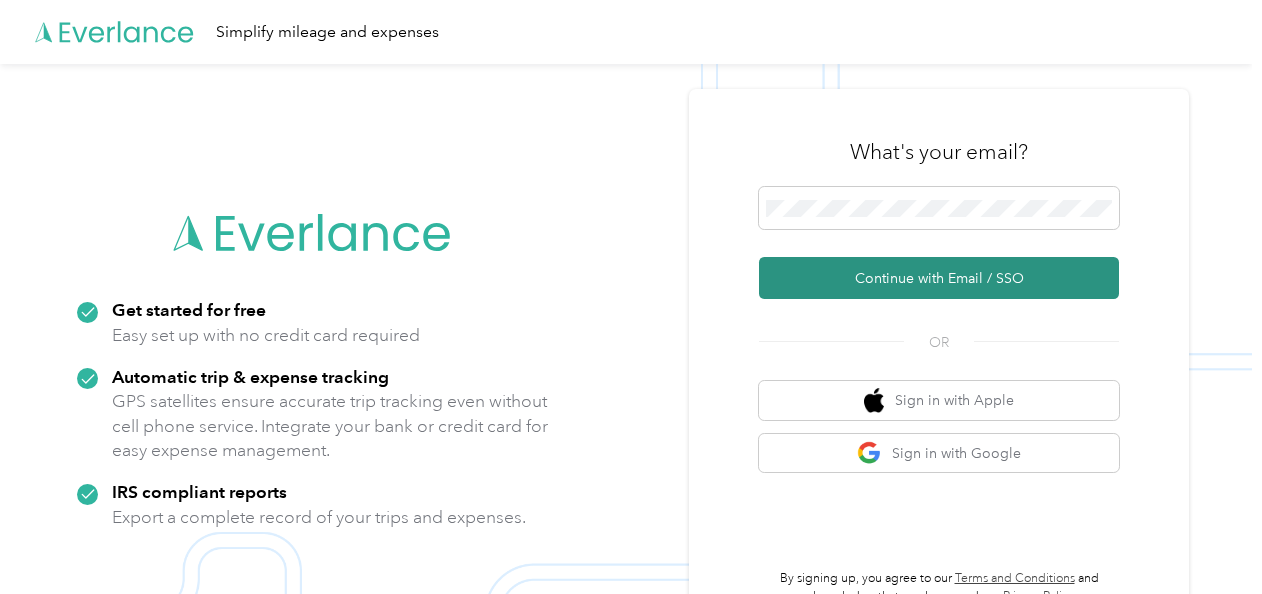 click on "Continue with Email / SSO" at bounding box center (939, 278) 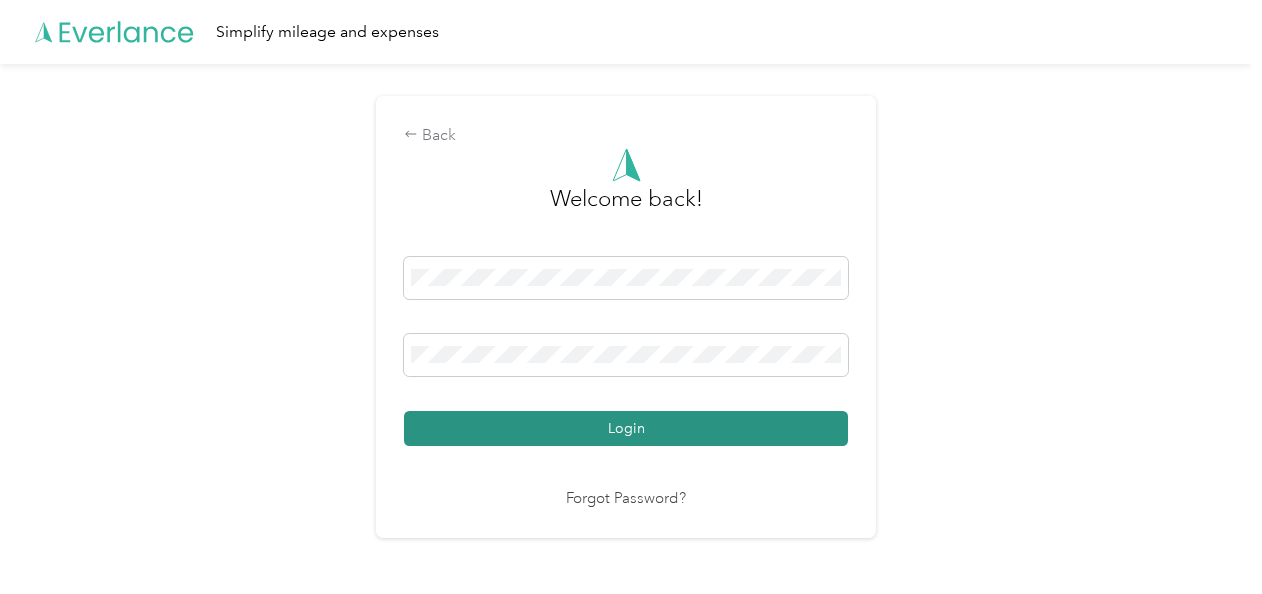 click on "Login" at bounding box center (626, 428) 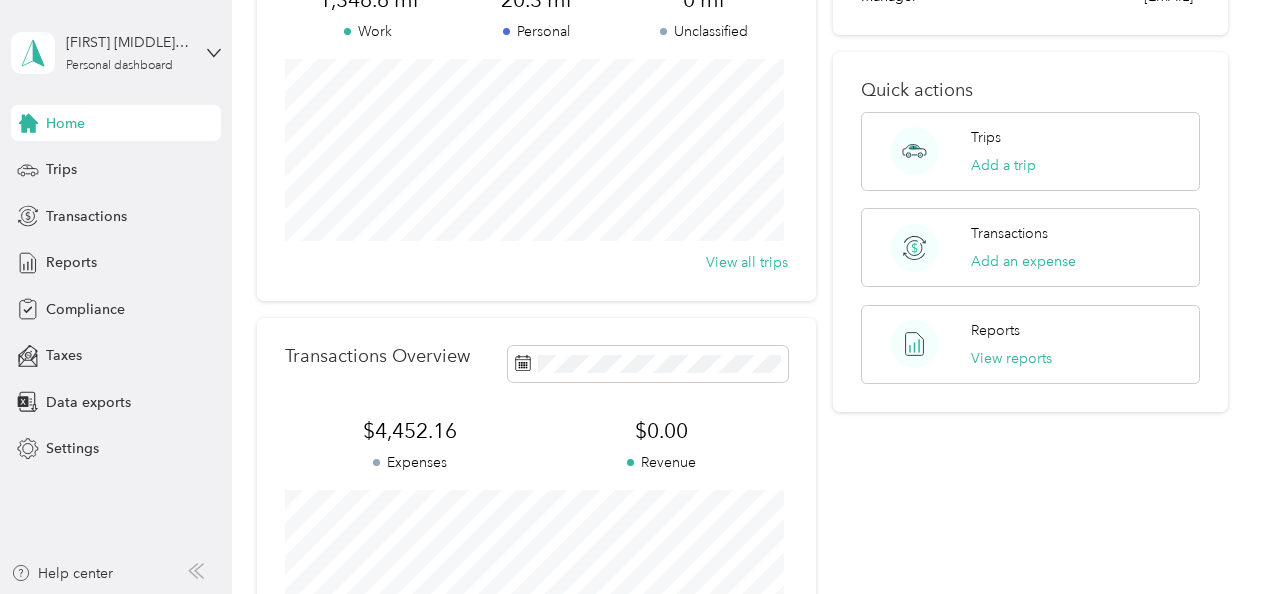 scroll, scrollTop: 0, scrollLeft: 0, axis: both 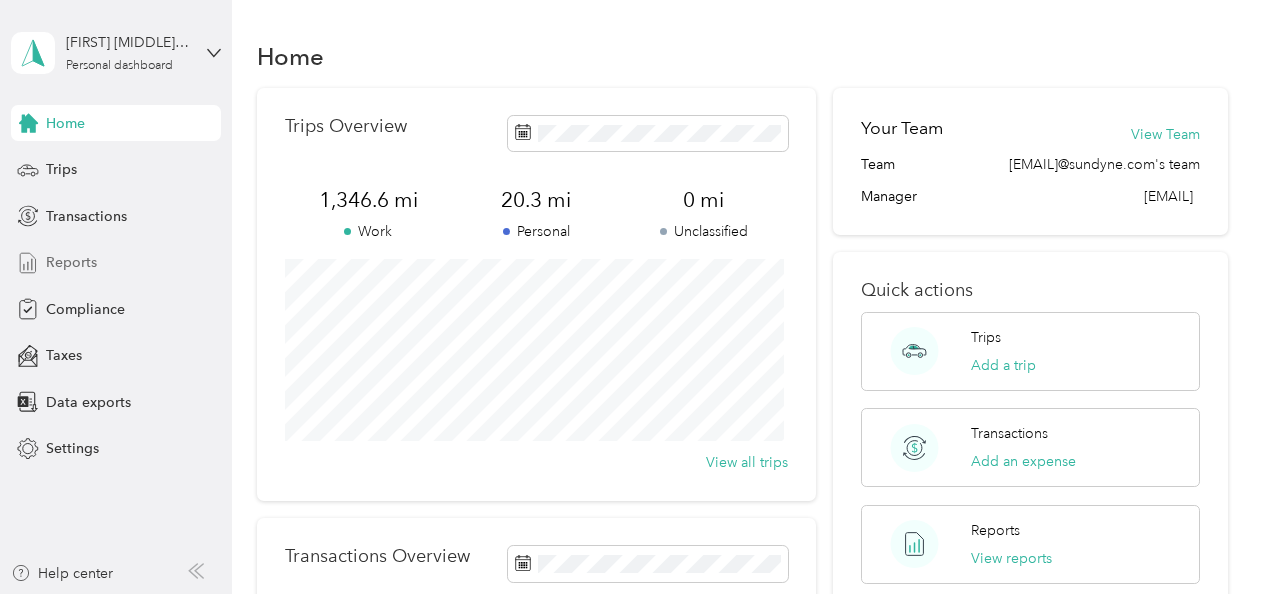 click on "Reports" at bounding box center [71, 262] 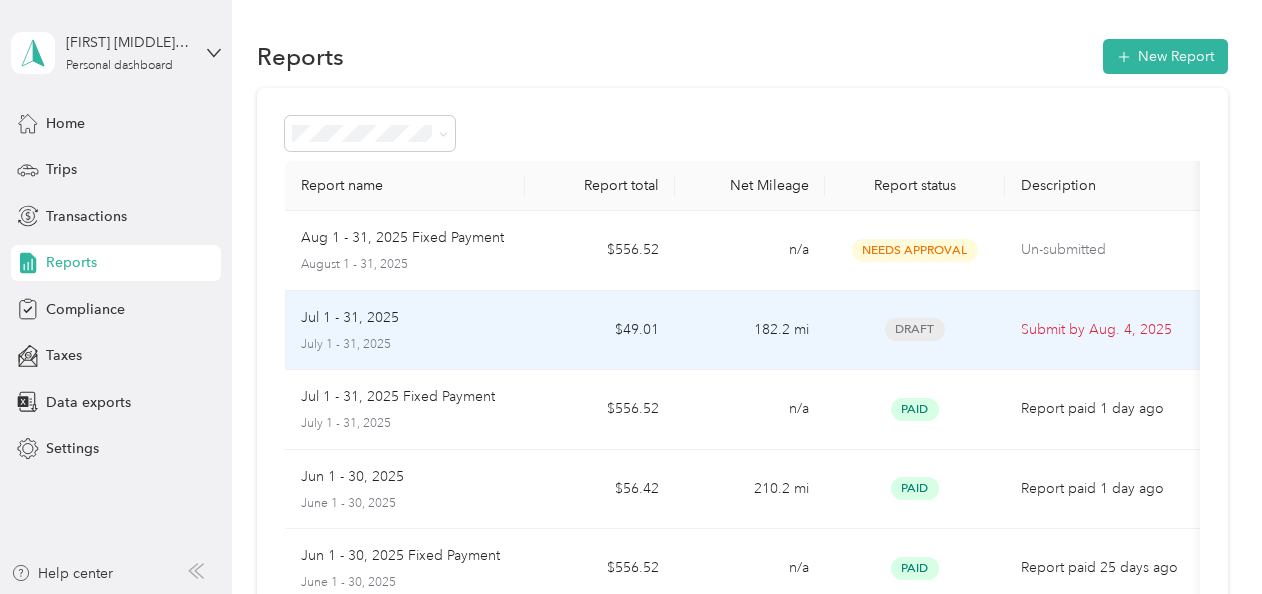 click on "Jul 1 - 31, 2025 July 1 - 31, 2025" at bounding box center (405, 331) 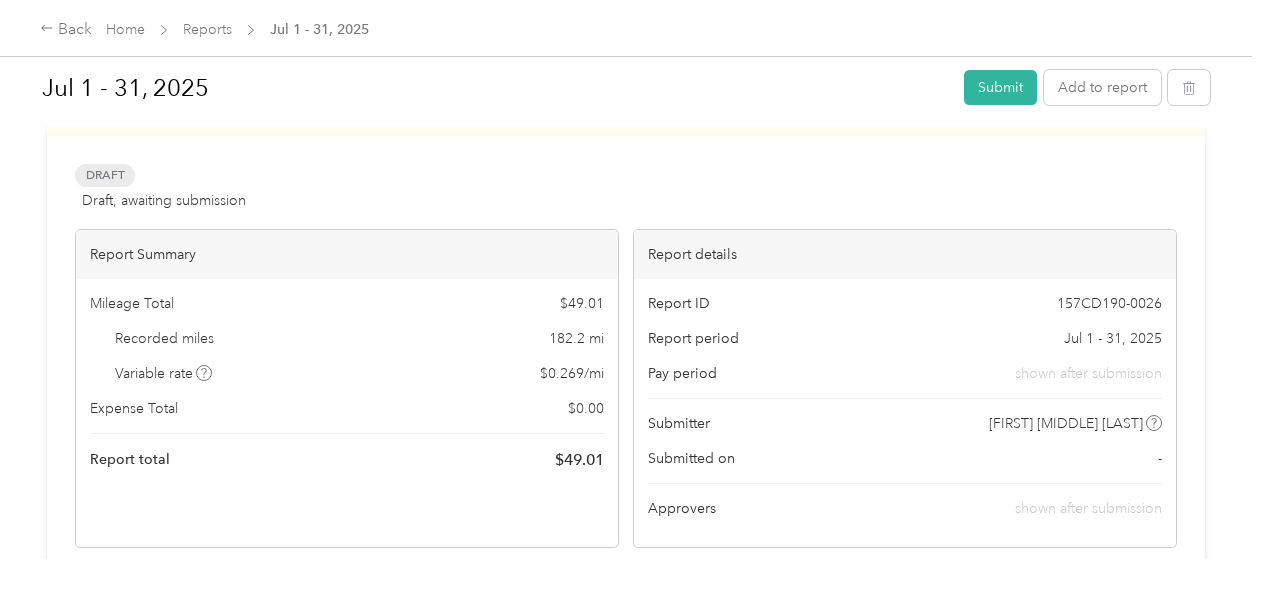 scroll, scrollTop: 0, scrollLeft: 0, axis: both 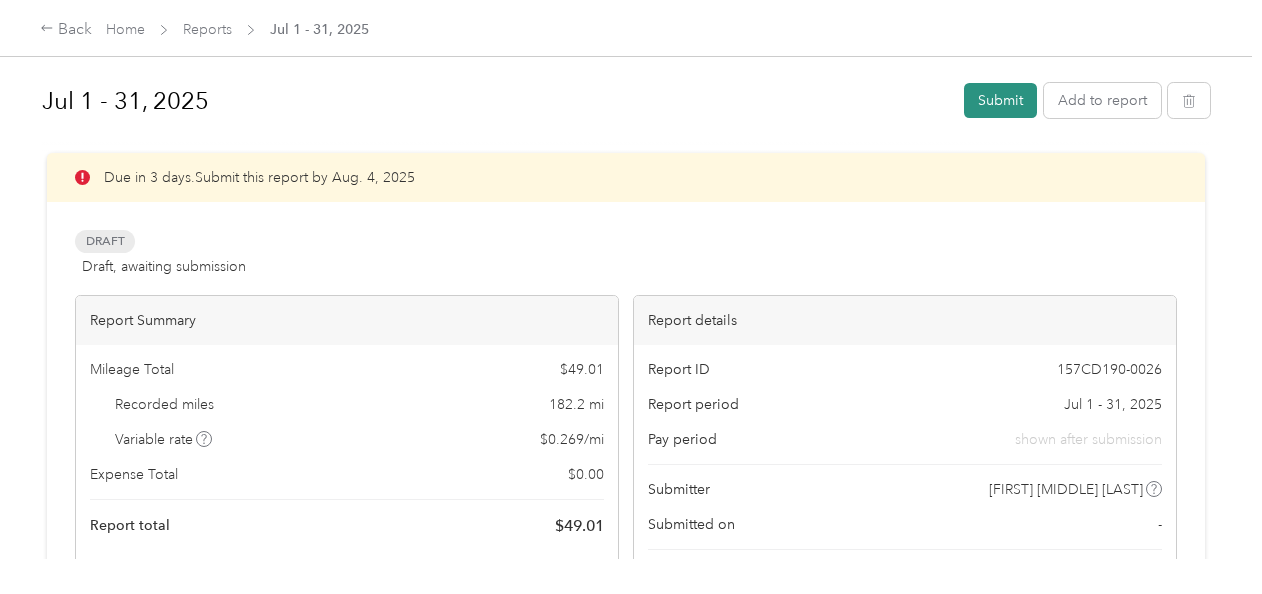 click on "Submit" at bounding box center [1000, 100] 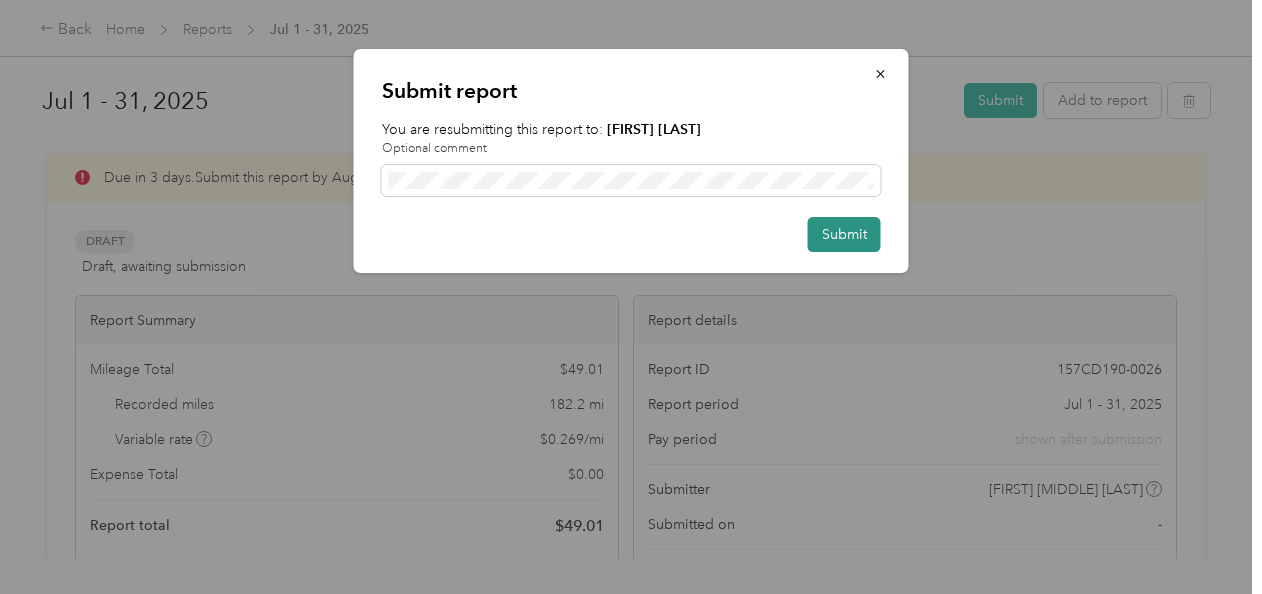 click on "Submit" at bounding box center [844, 234] 